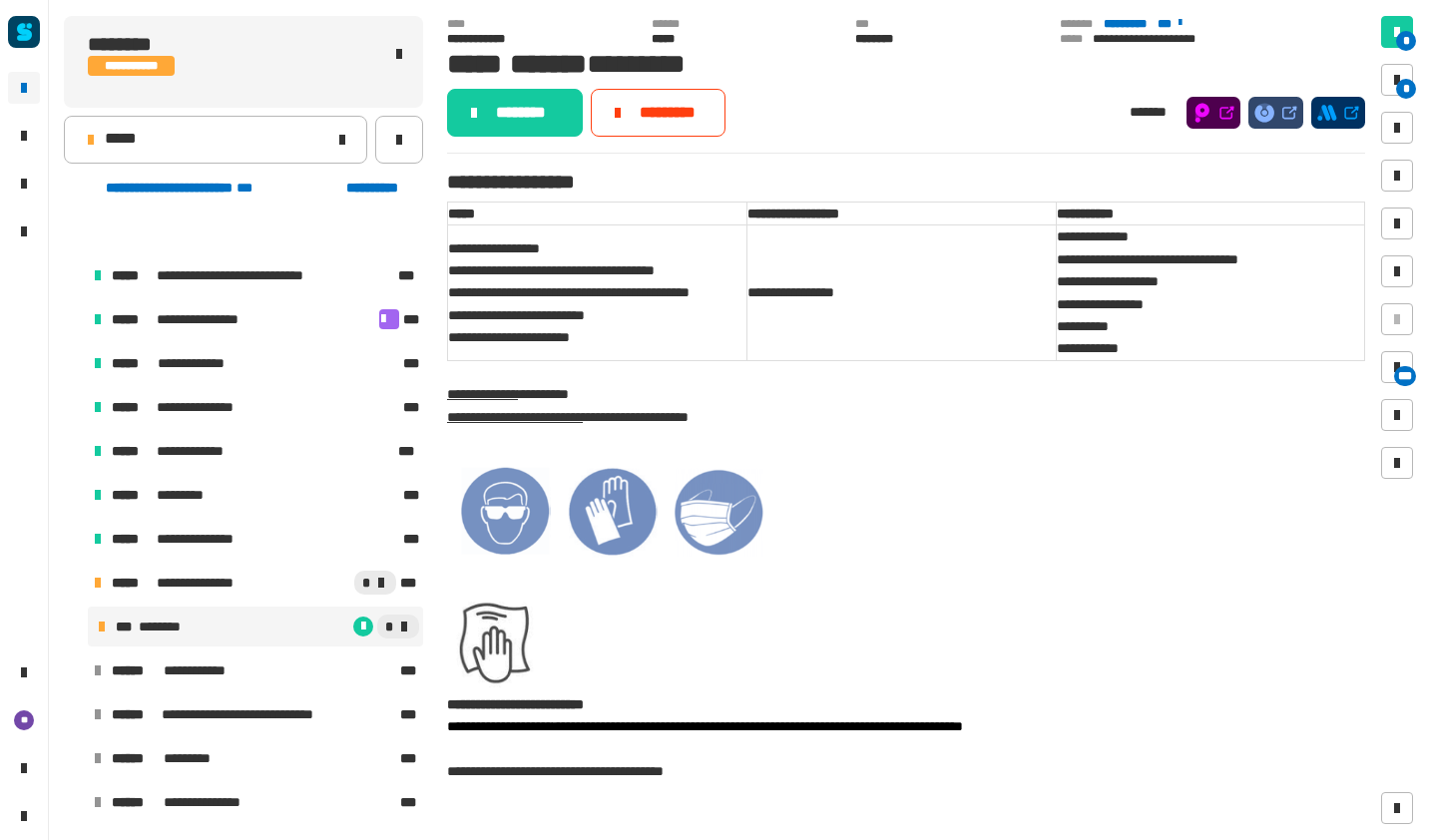 scroll, scrollTop: 0, scrollLeft: 0, axis: both 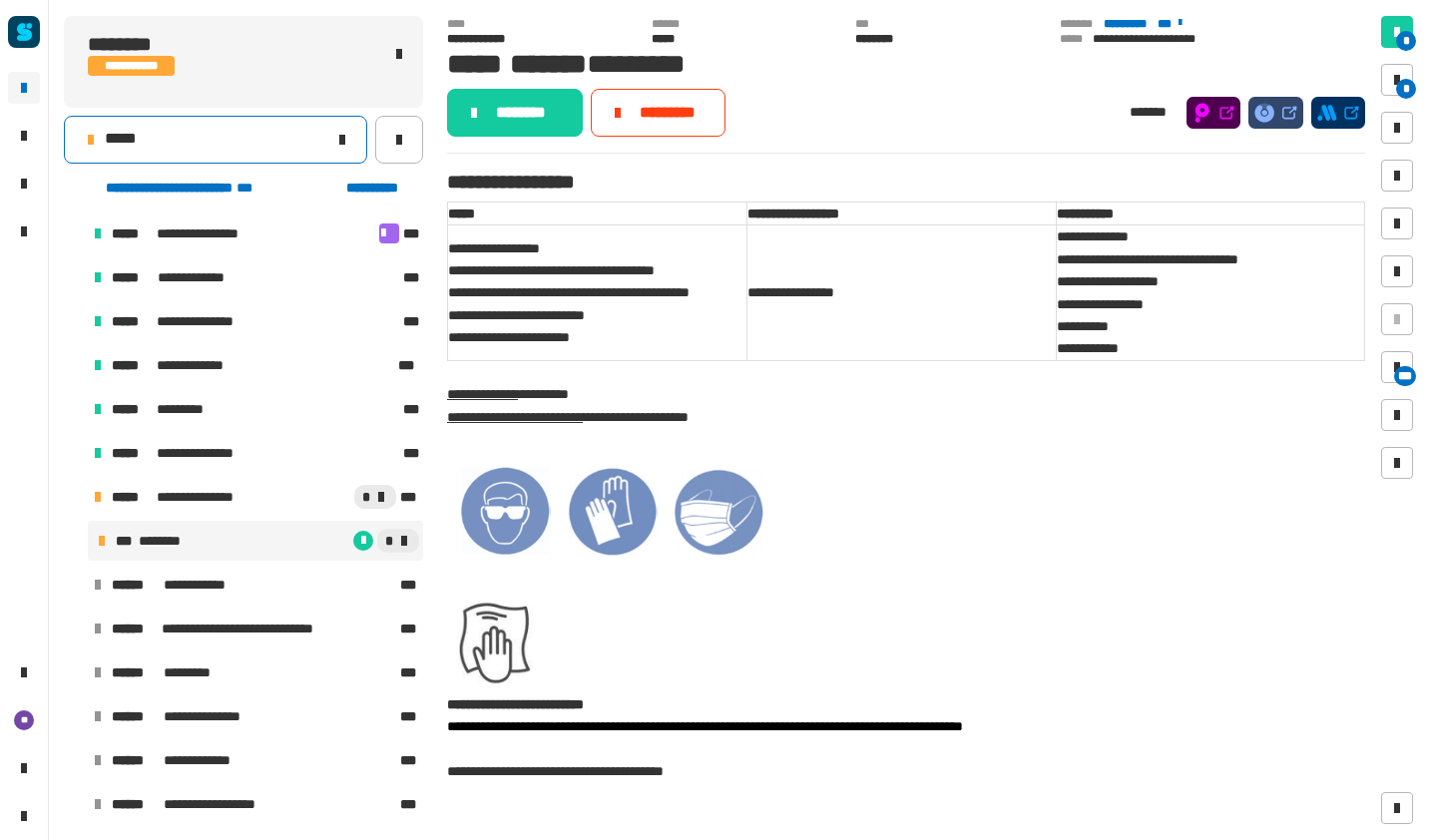 click on "*****" 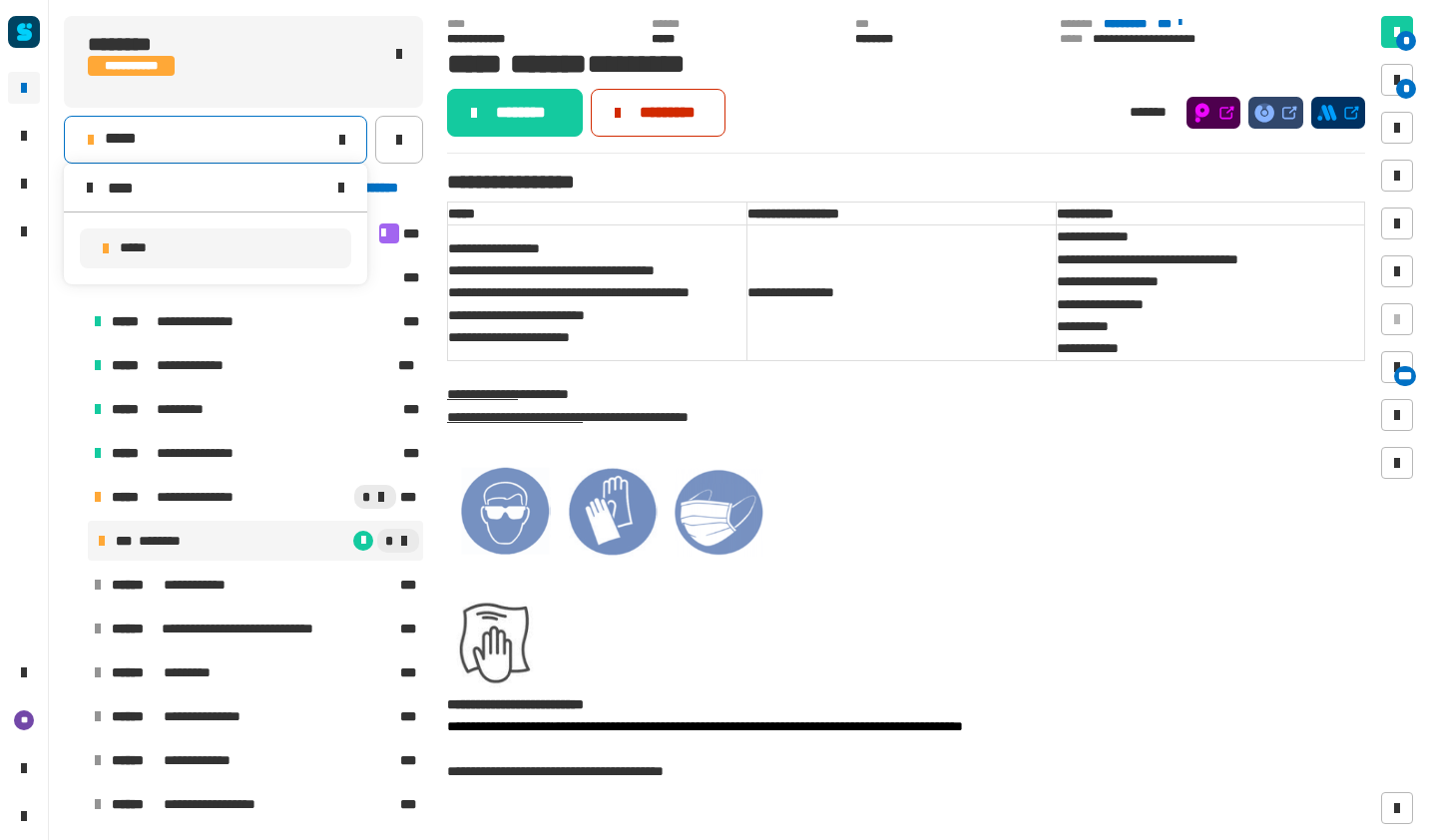 click on "*********" 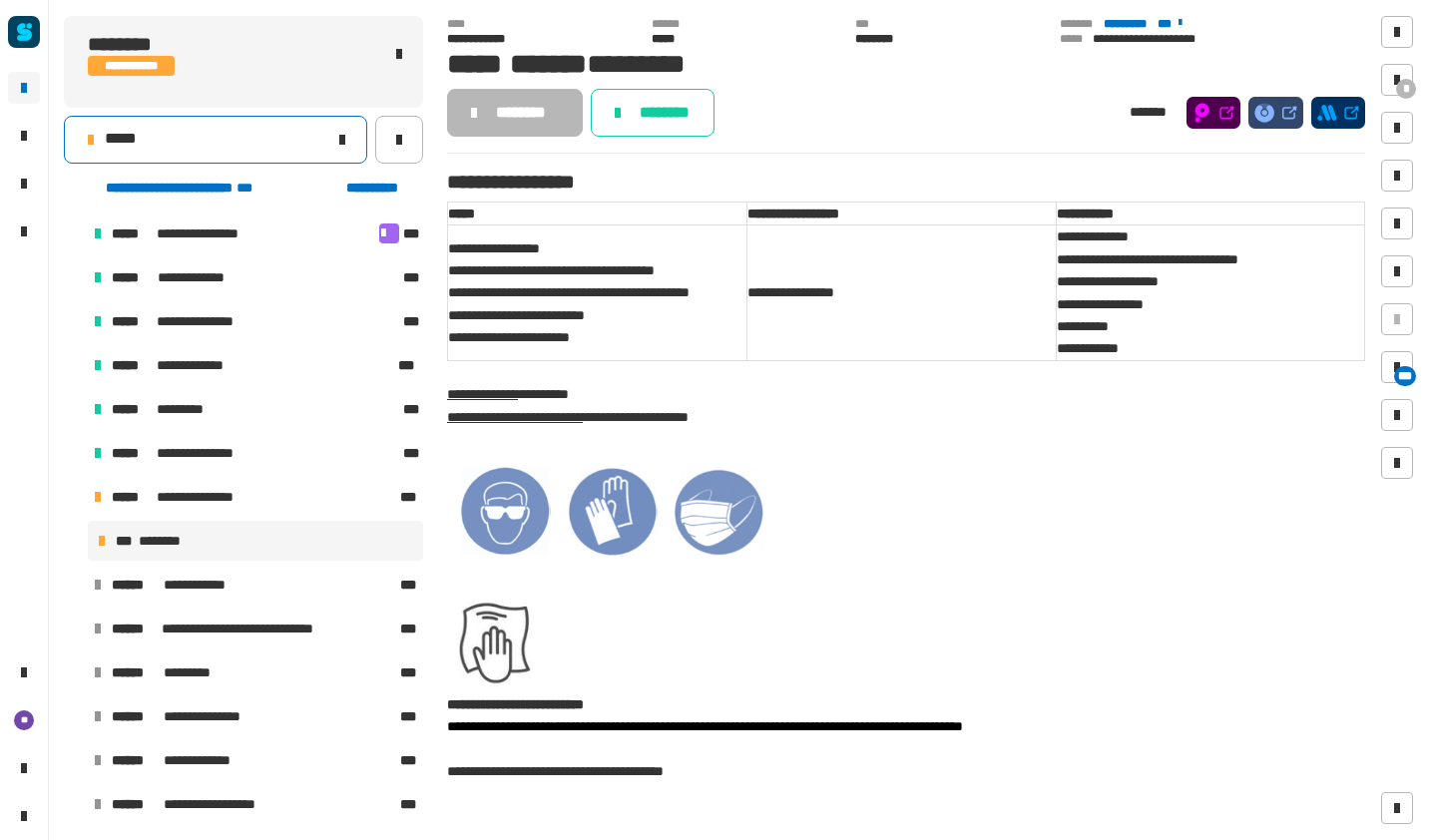 click on "*****" 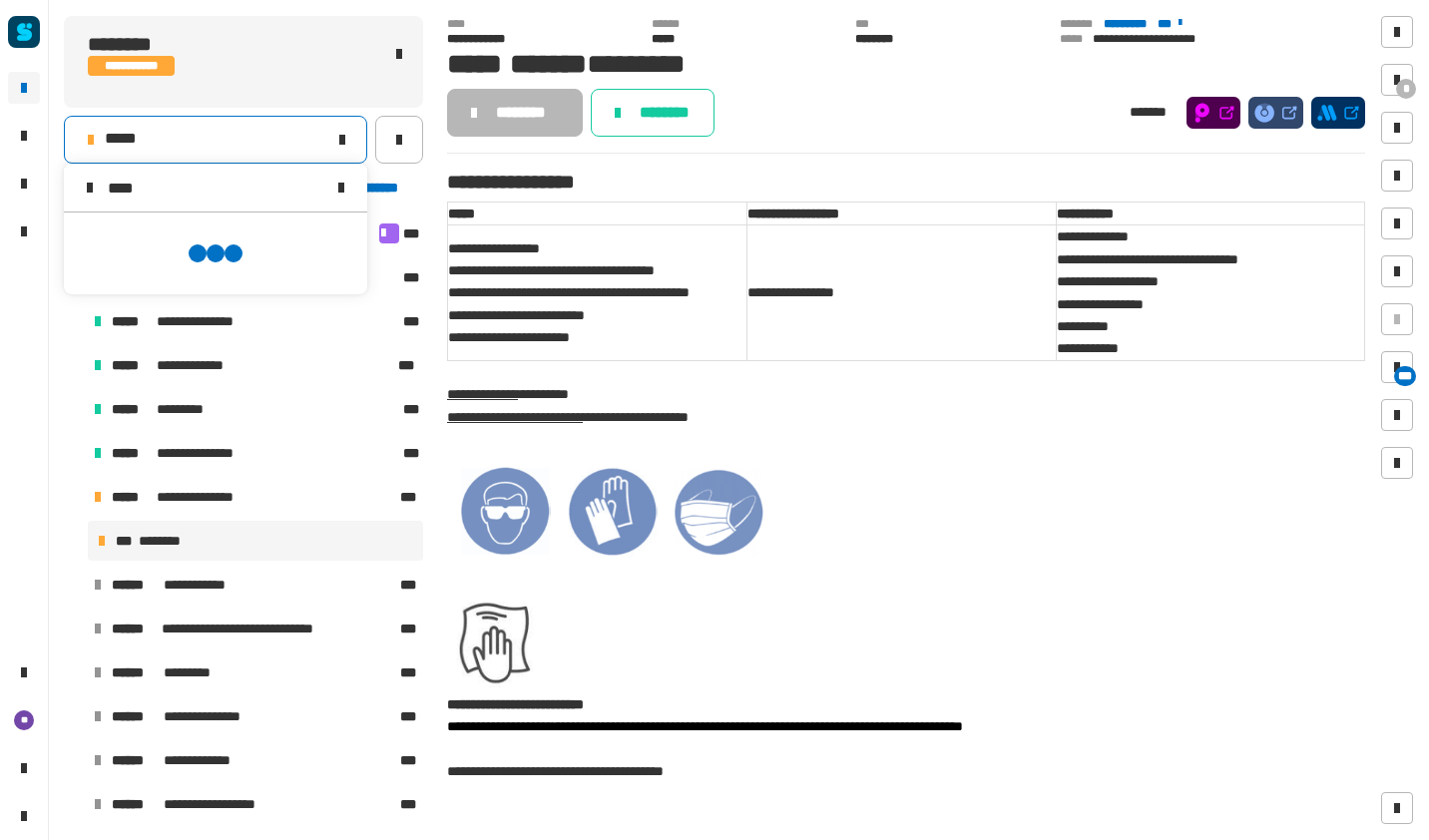 scroll, scrollTop: 0, scrollLeft: 0, axis: both 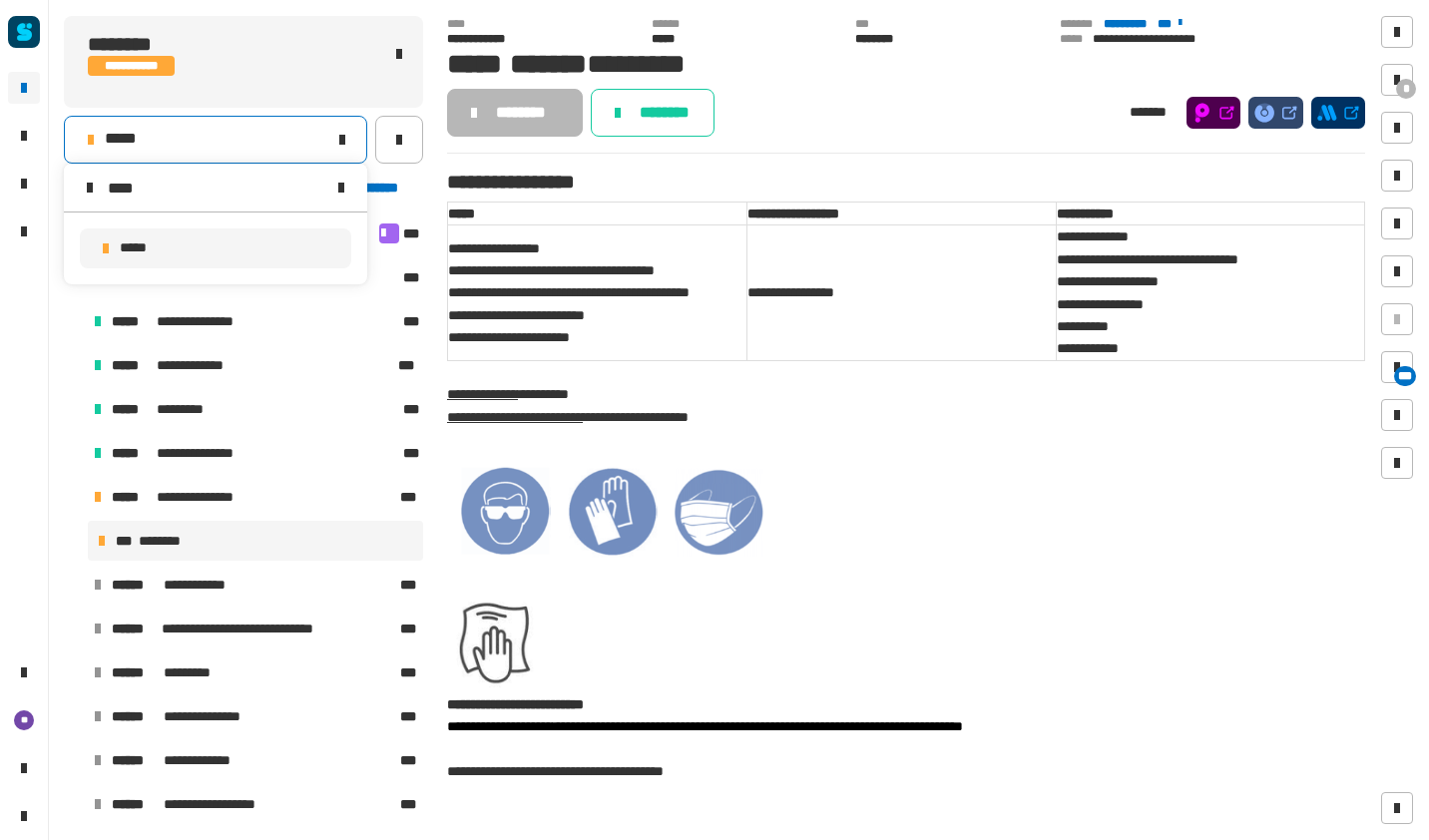 type on "****" 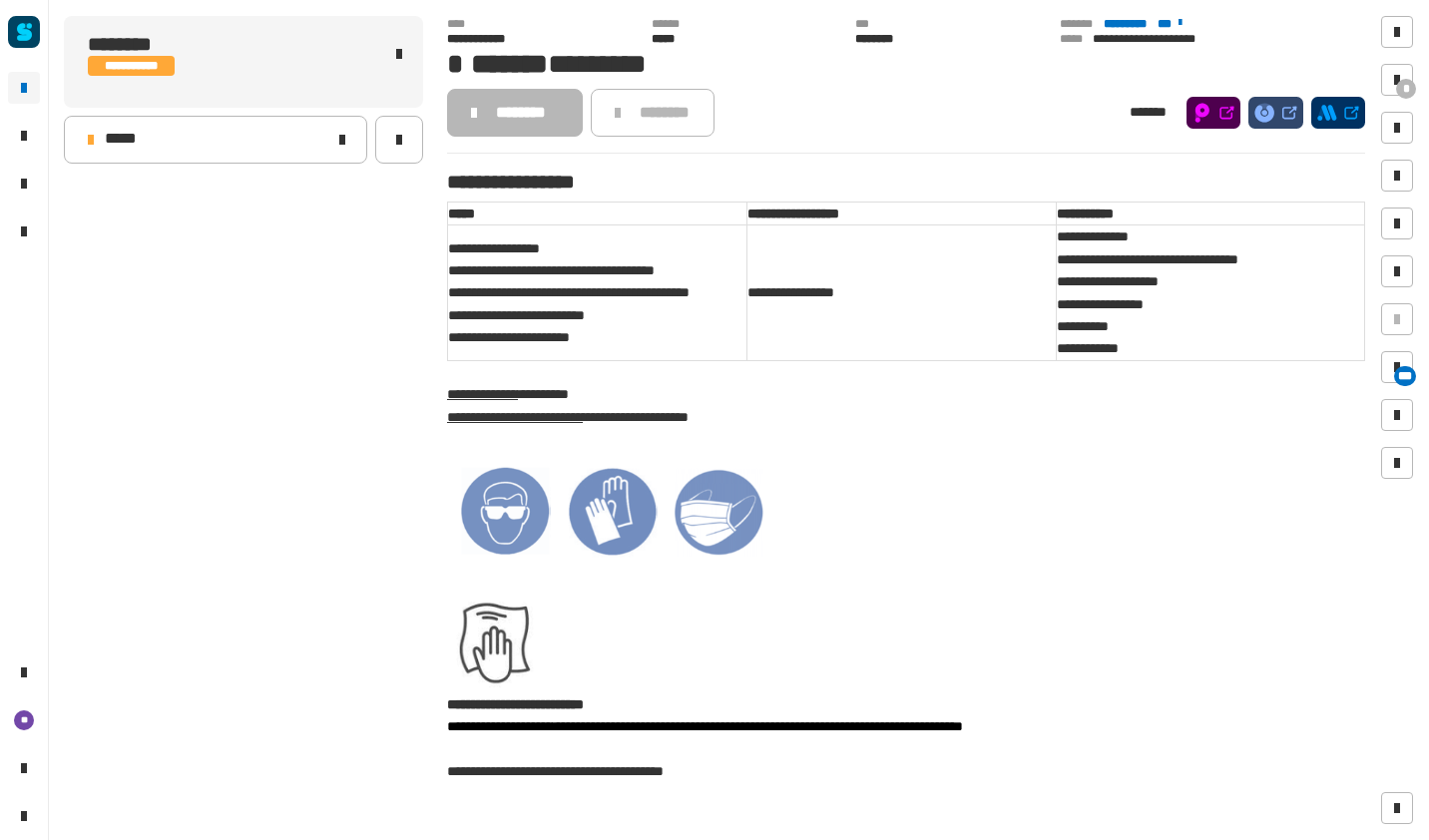 scroll, scrollTop: 0, scrollLeft: 0, axis: both 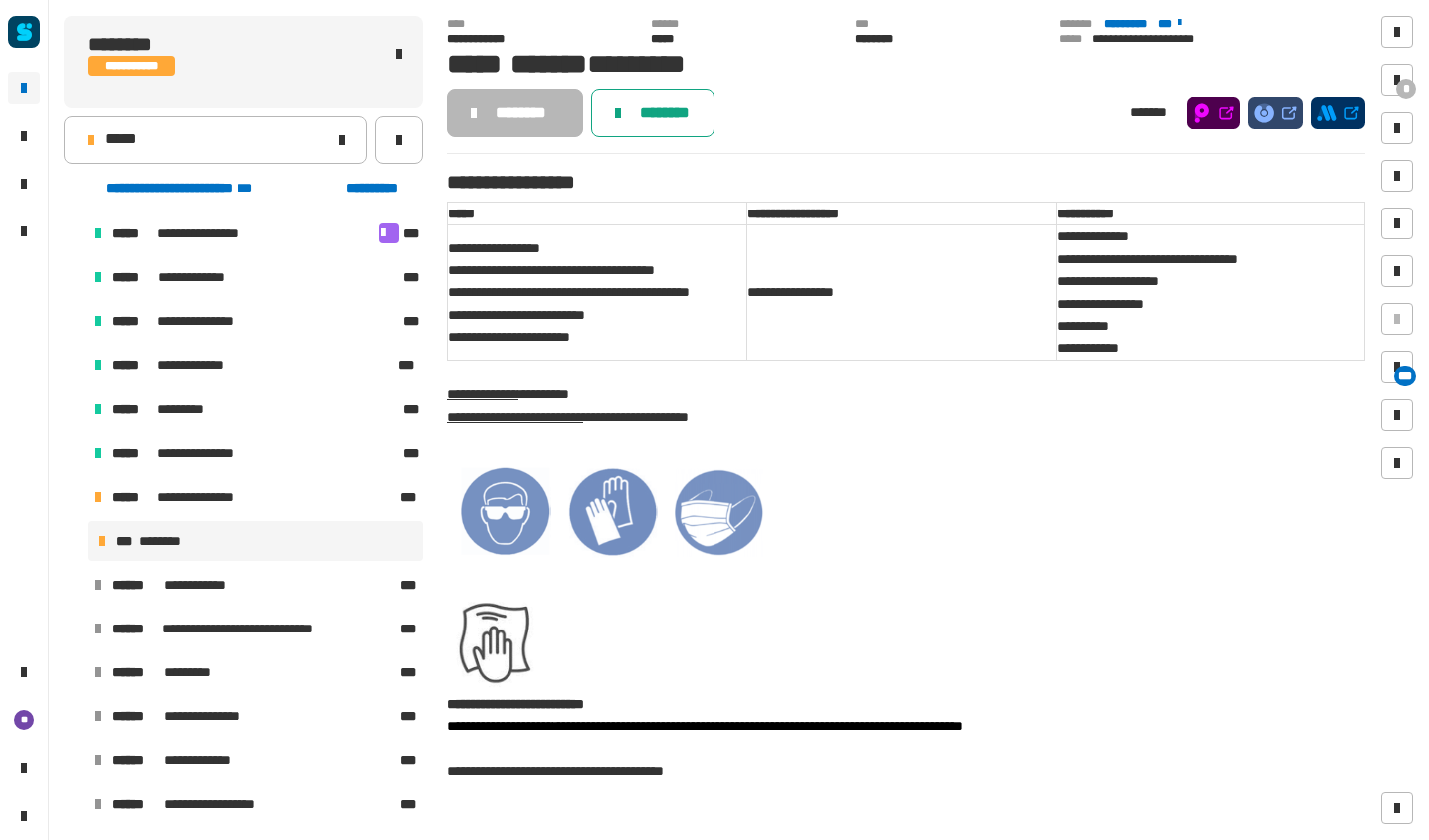 click on "********" 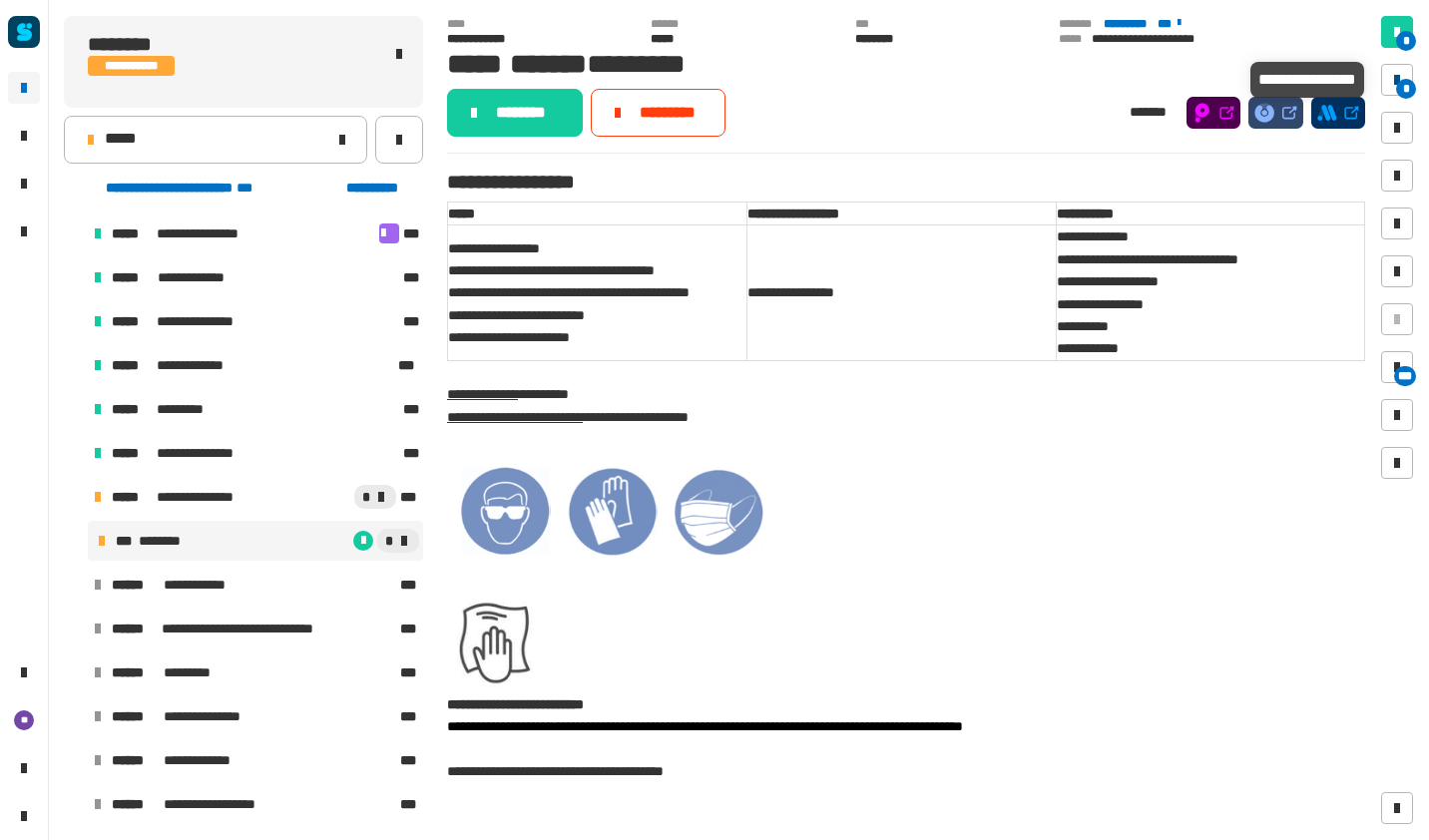 click on "*" at bounding box center (1406, 89) 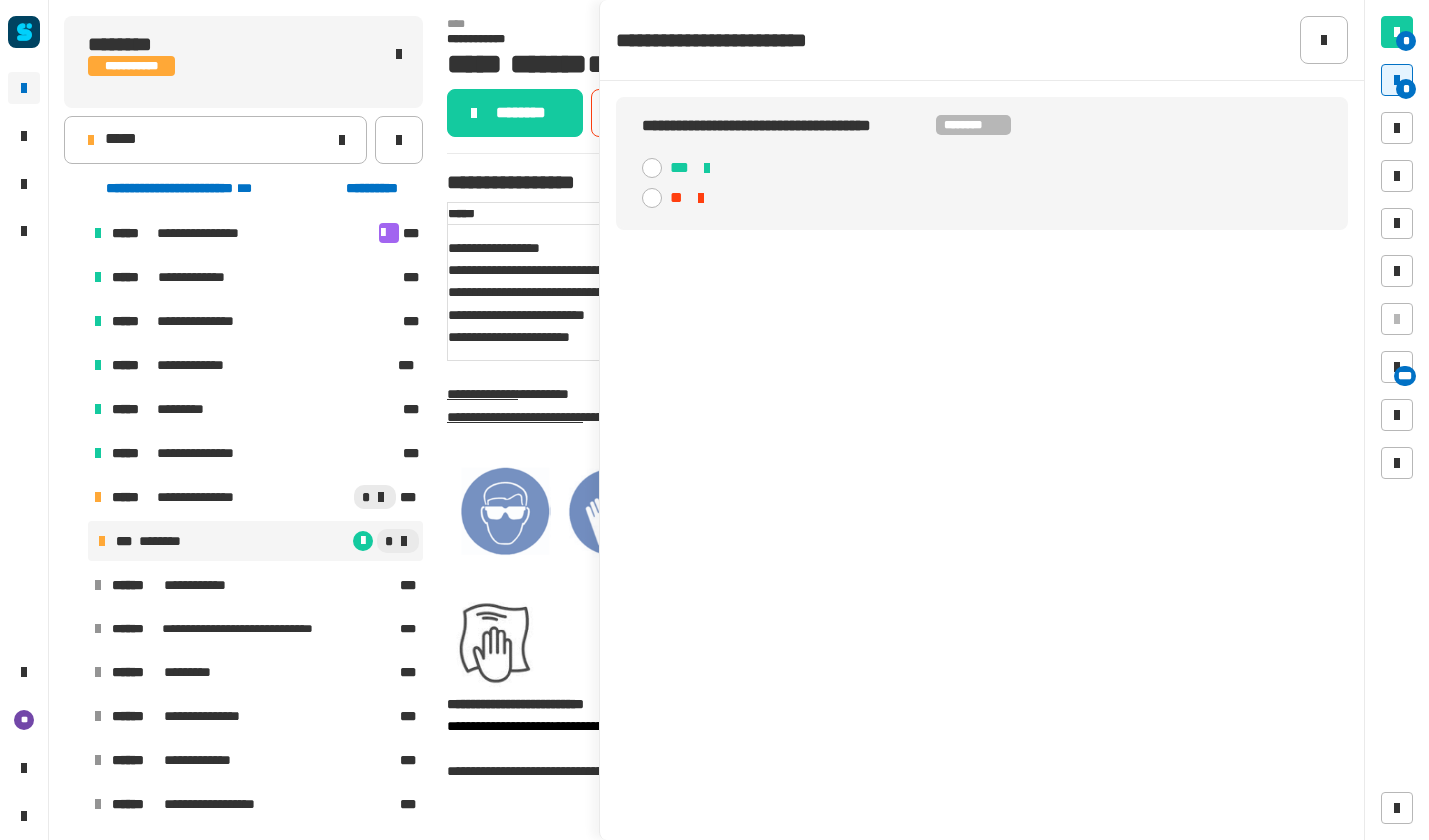 click 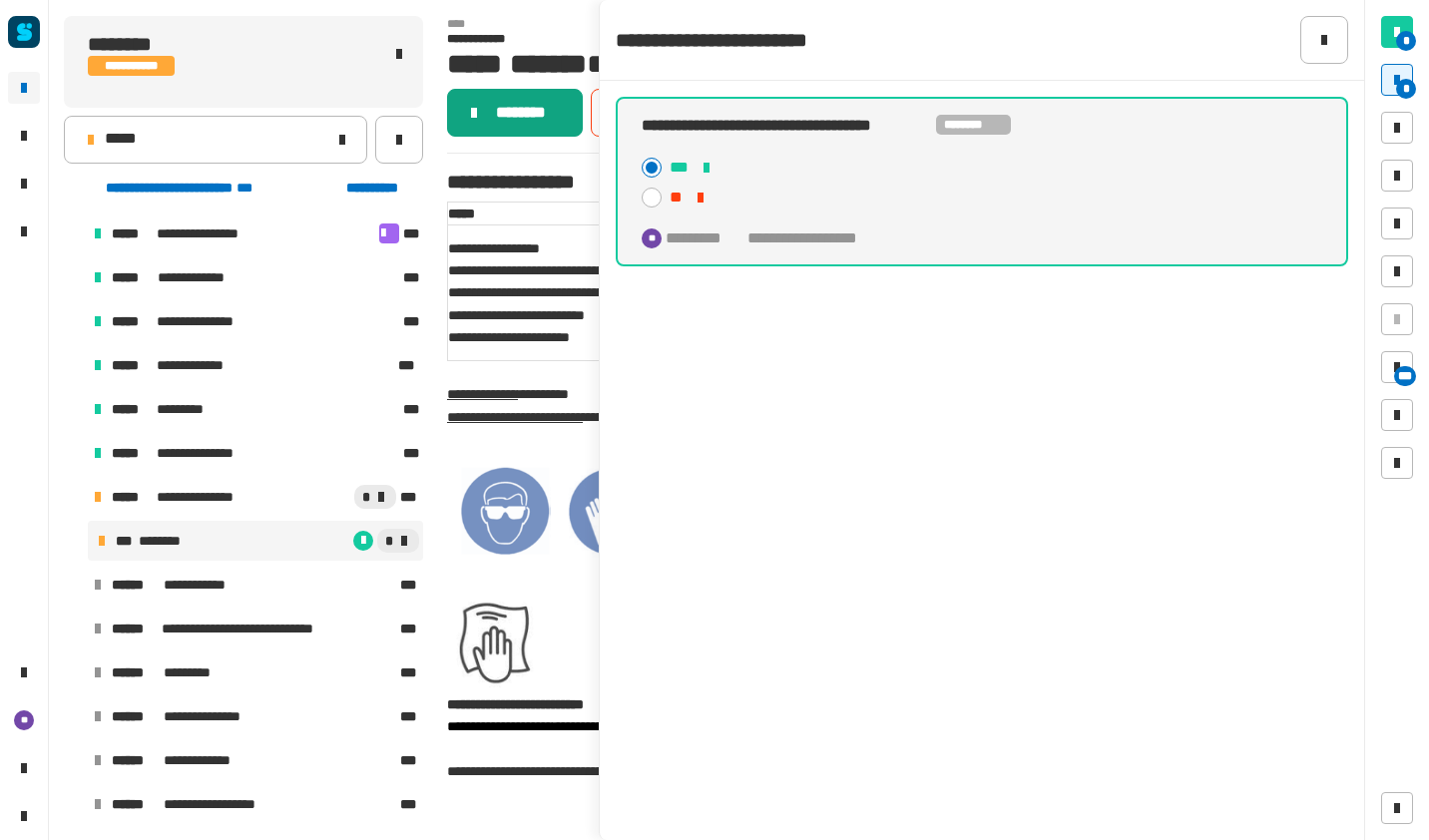click on "********" 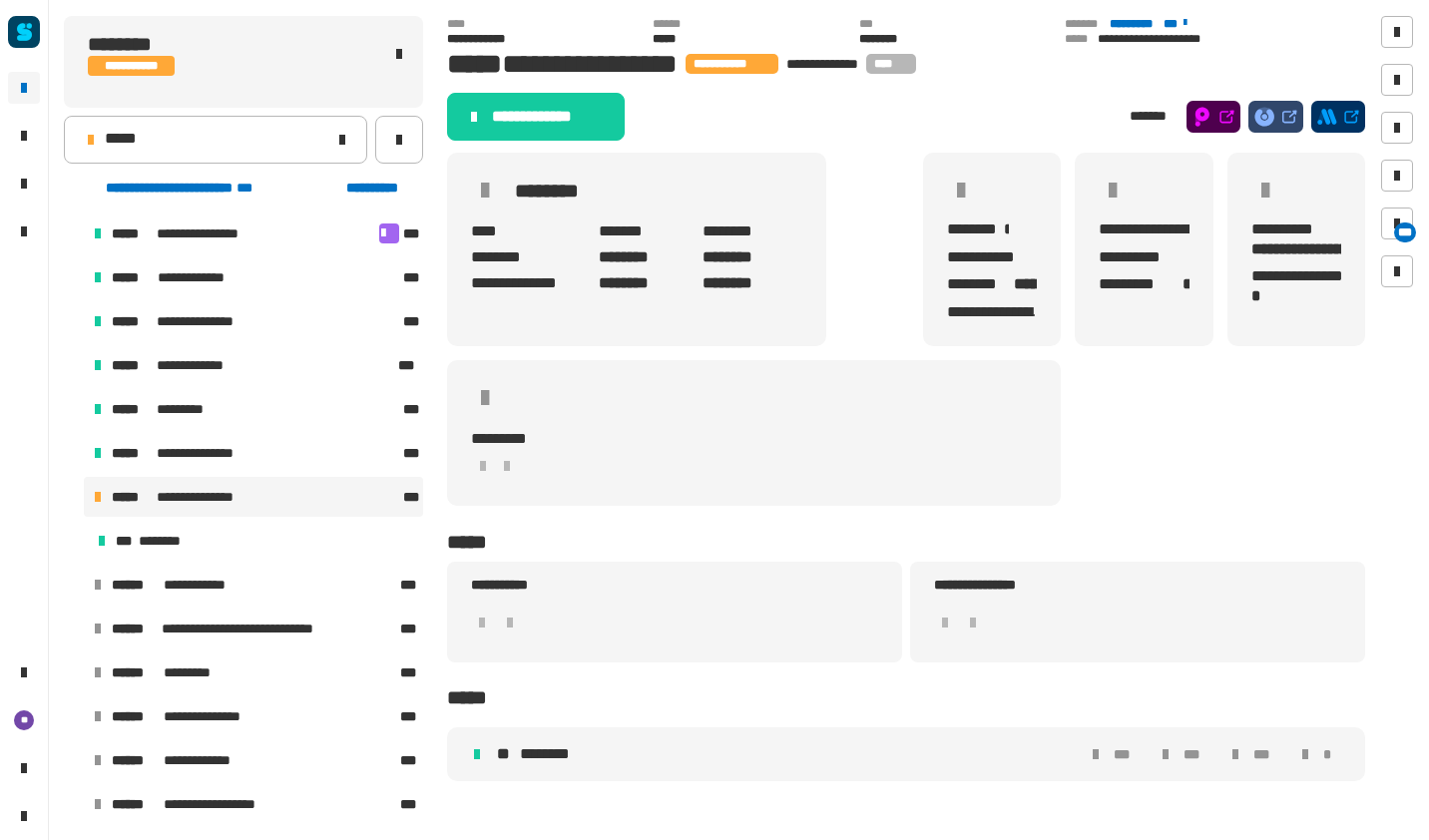 click on "**********" 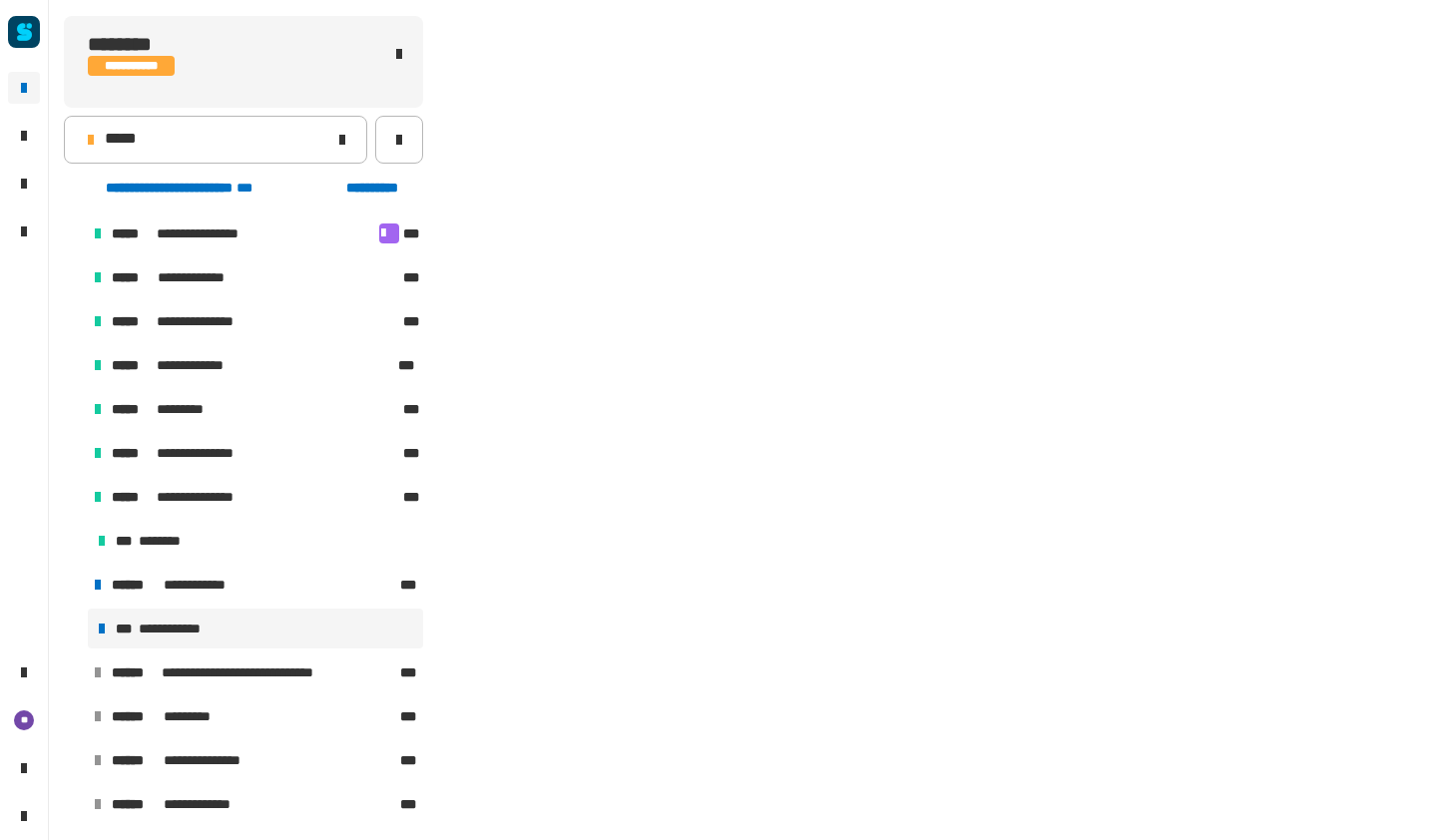 scroll, scrollTop: 130, scrollLeft: 0, axis: vertical 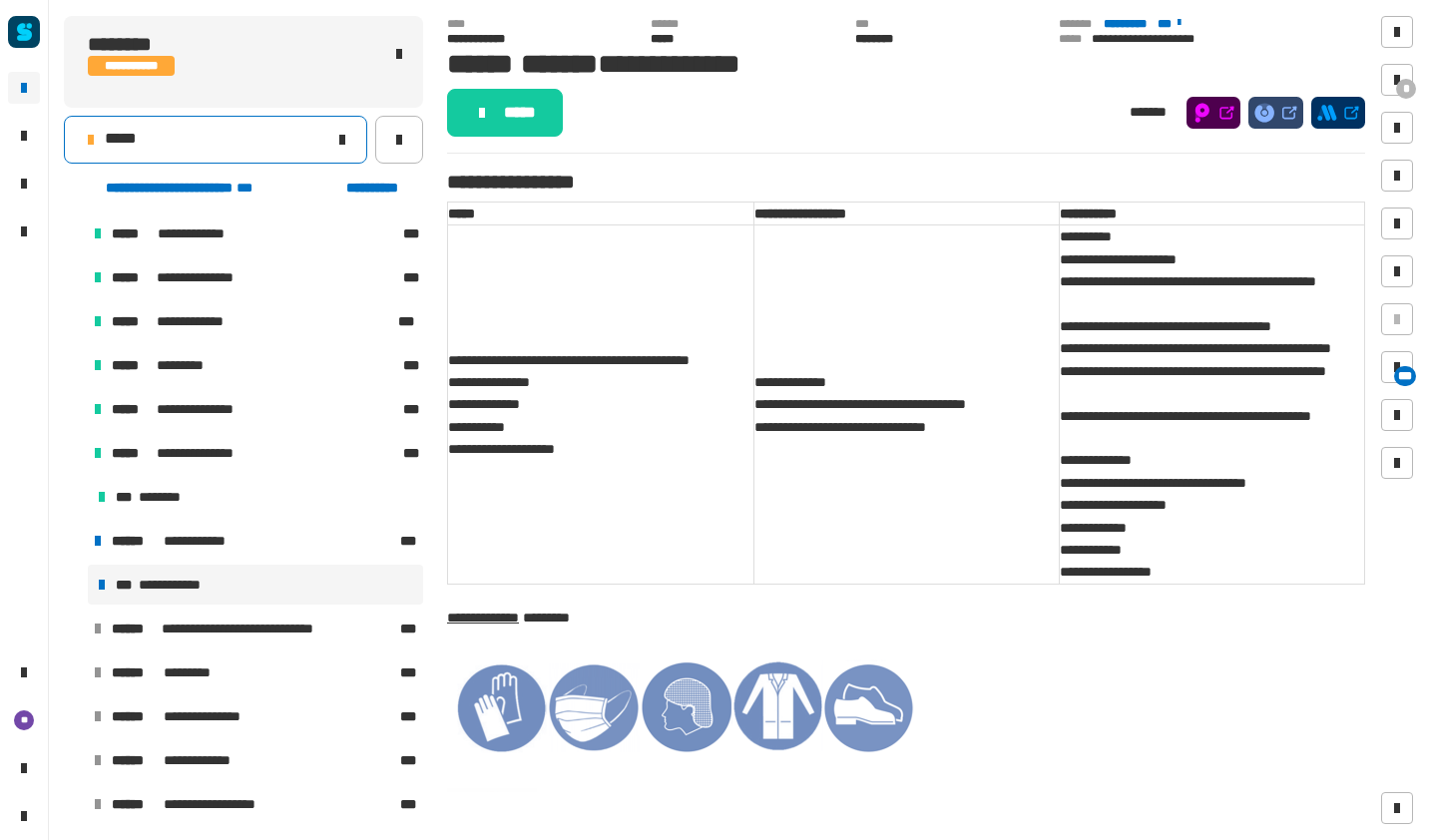 click on "*****" 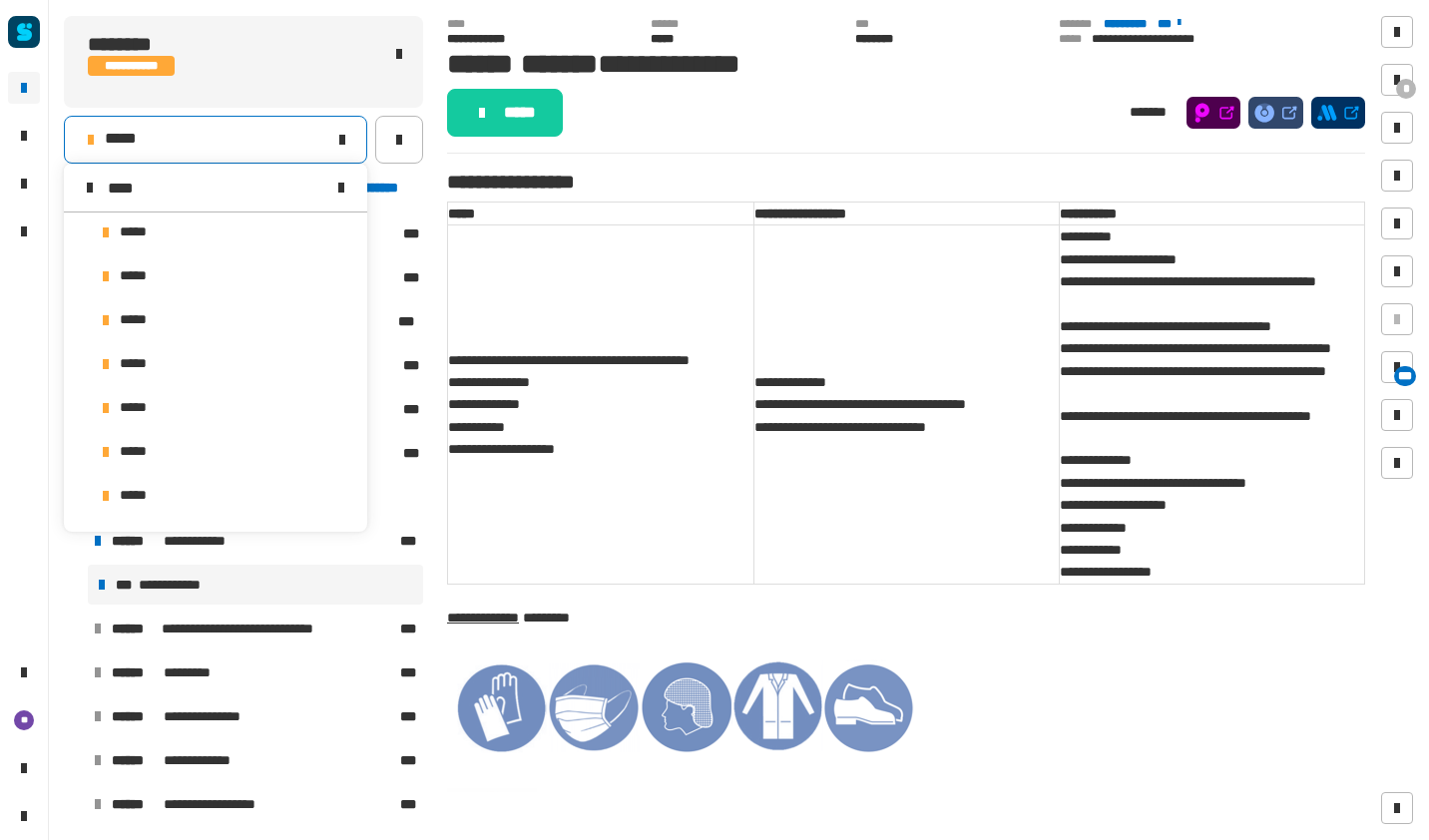 scroll, scrollTop: 0, scrollLeft: 0, axis: both 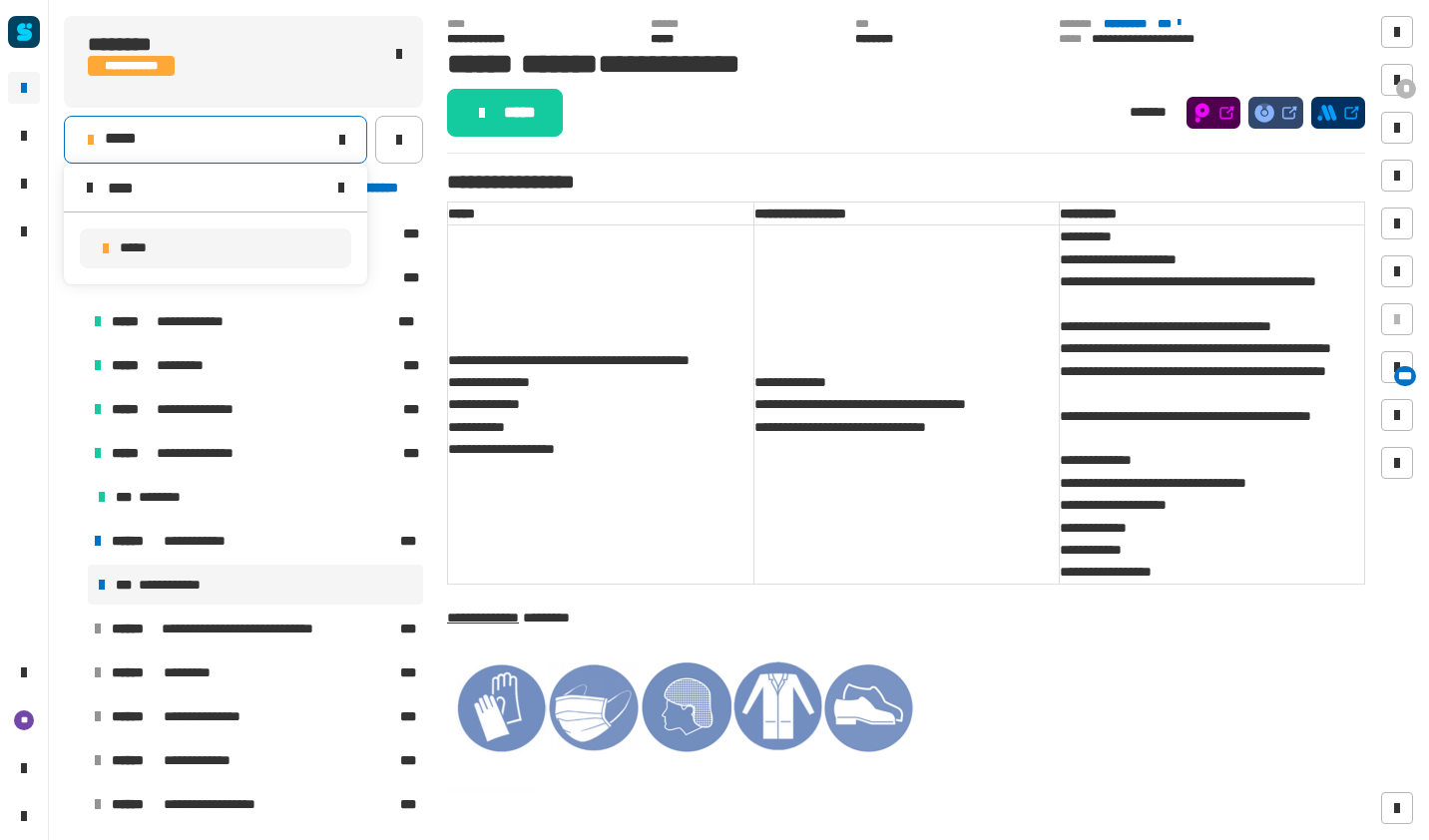 type on "****" 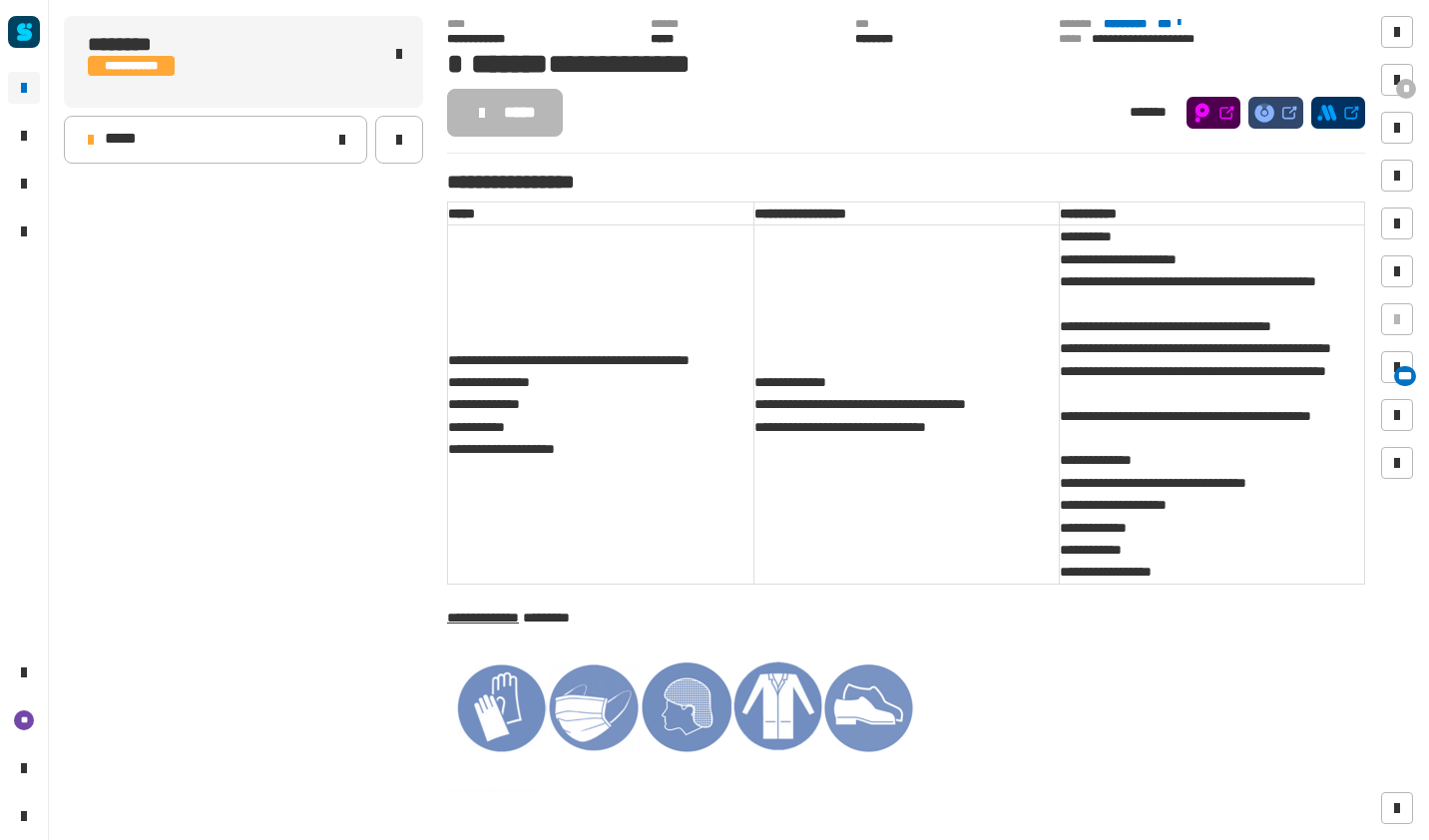 scroll, scrollTop: 0, scrollLeft: 0, axis: both 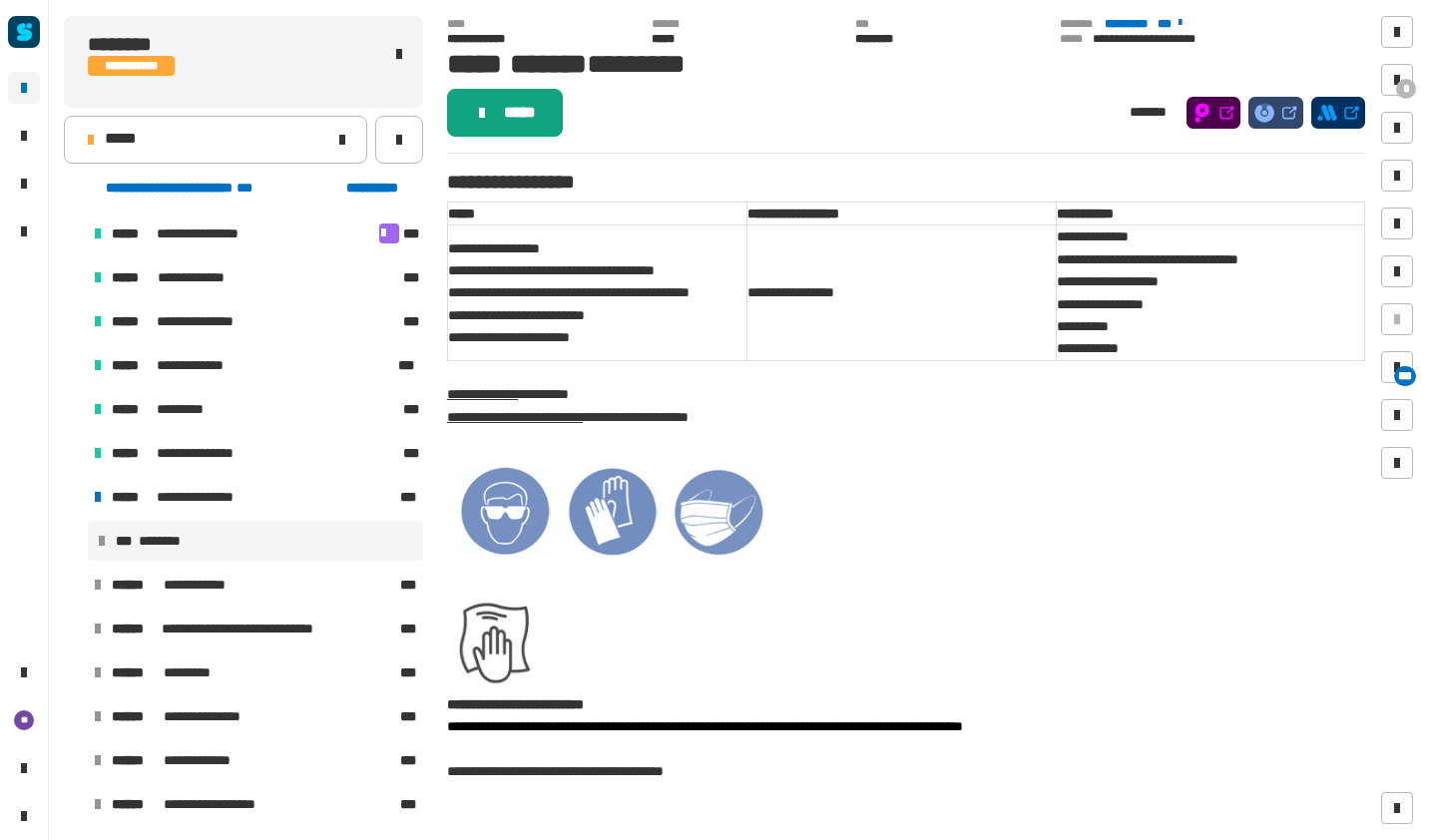 click on "*****" 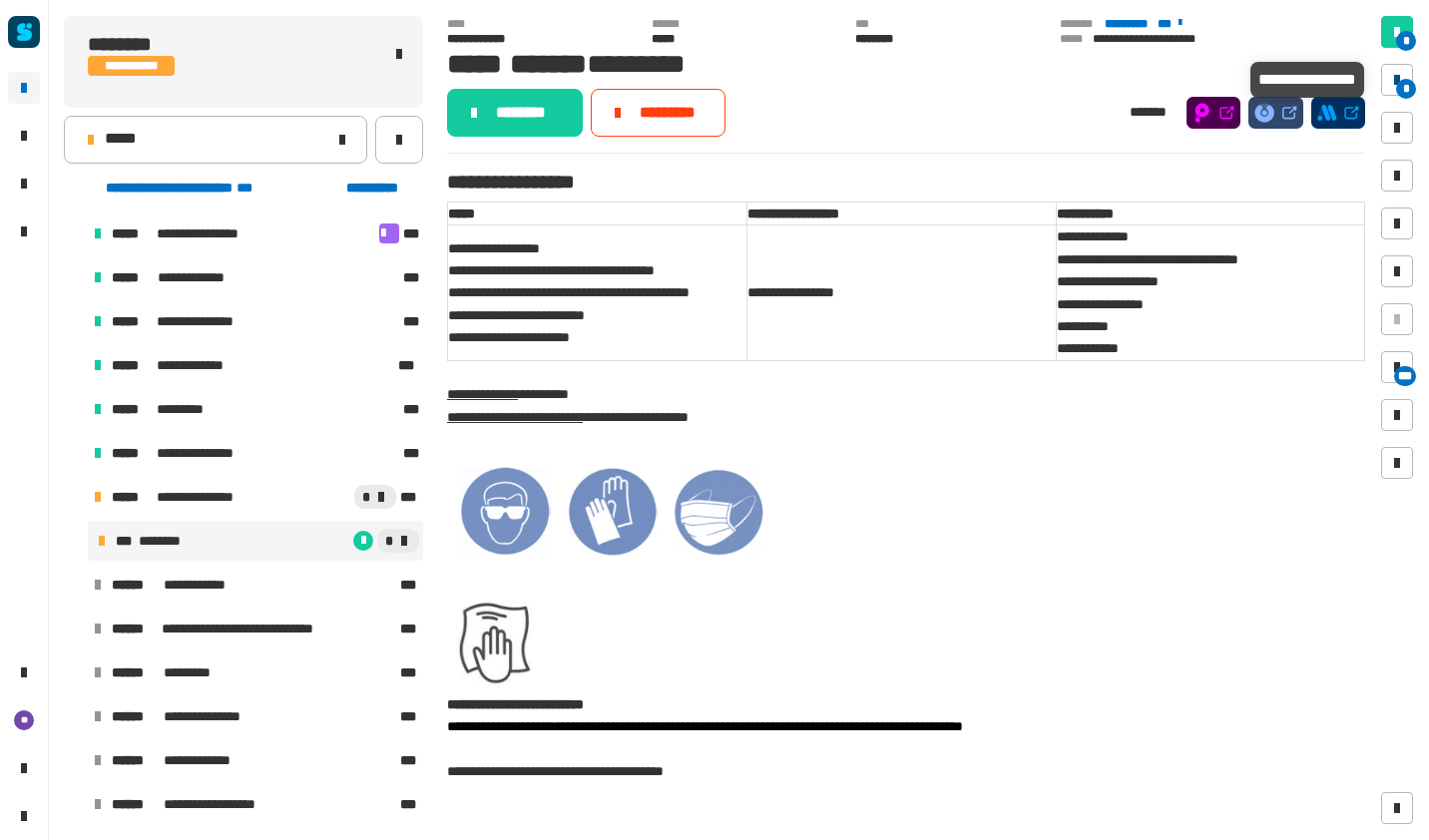 click at bounding box center (1397, 80) 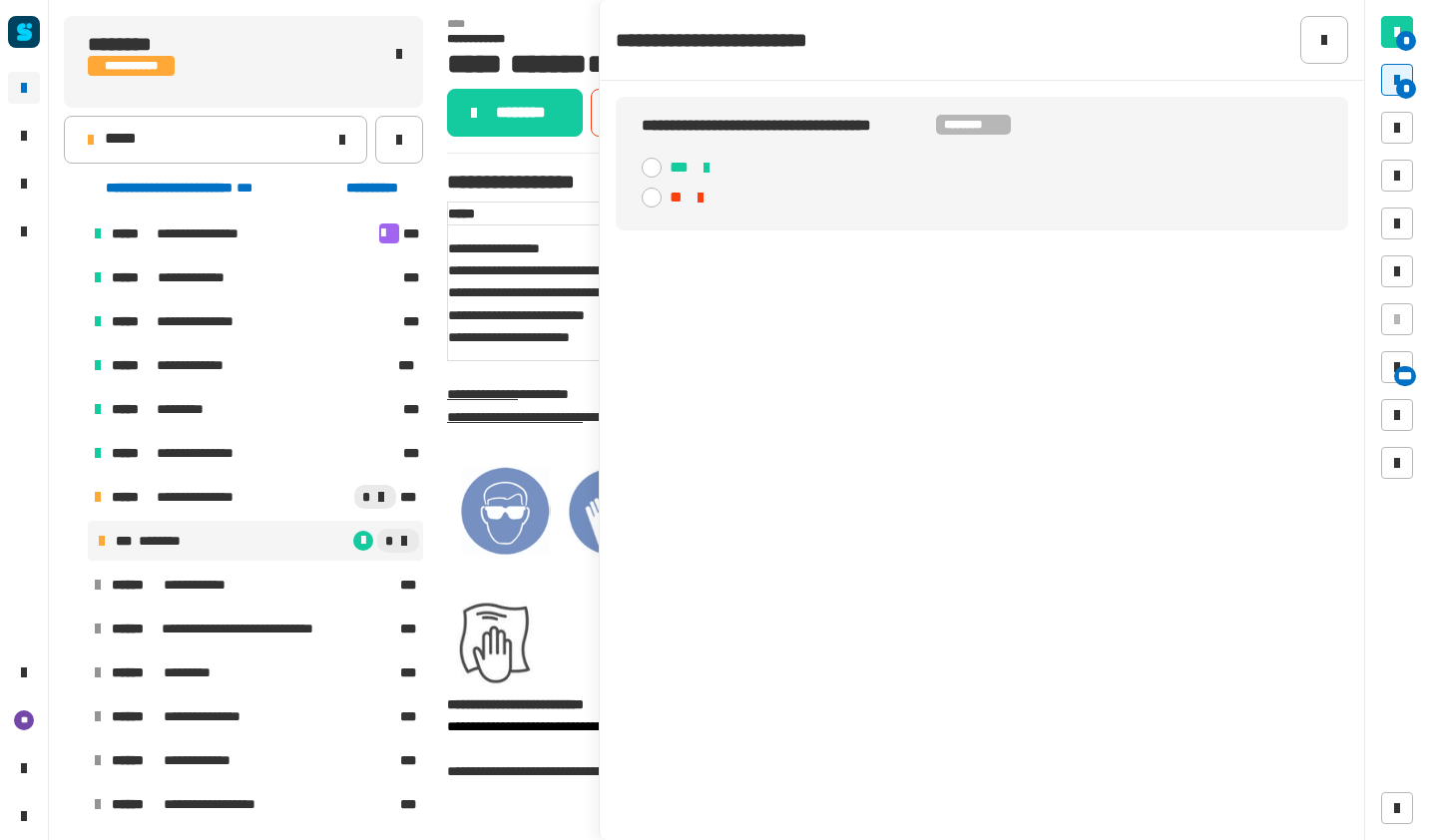 click 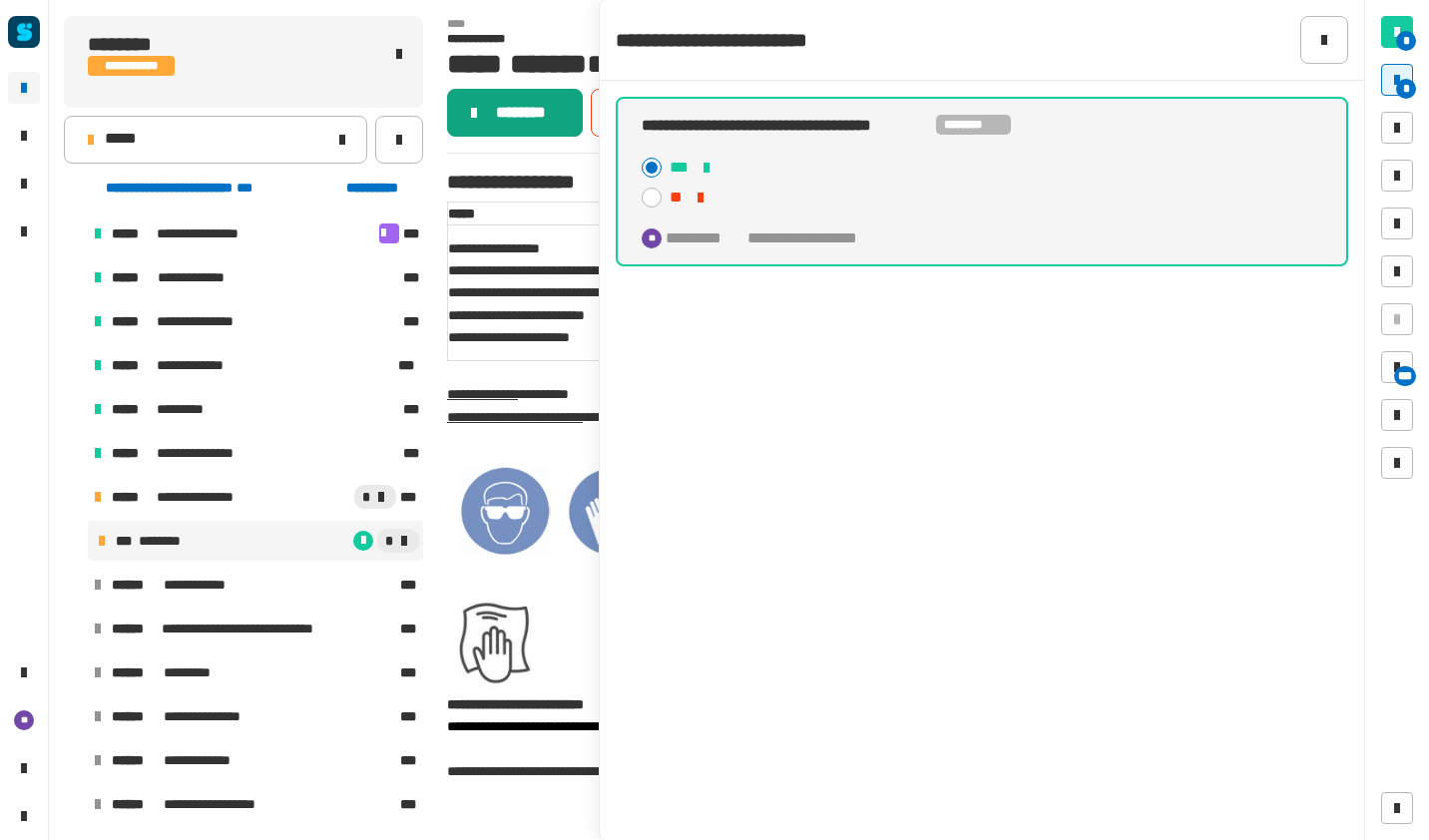 click on "********" 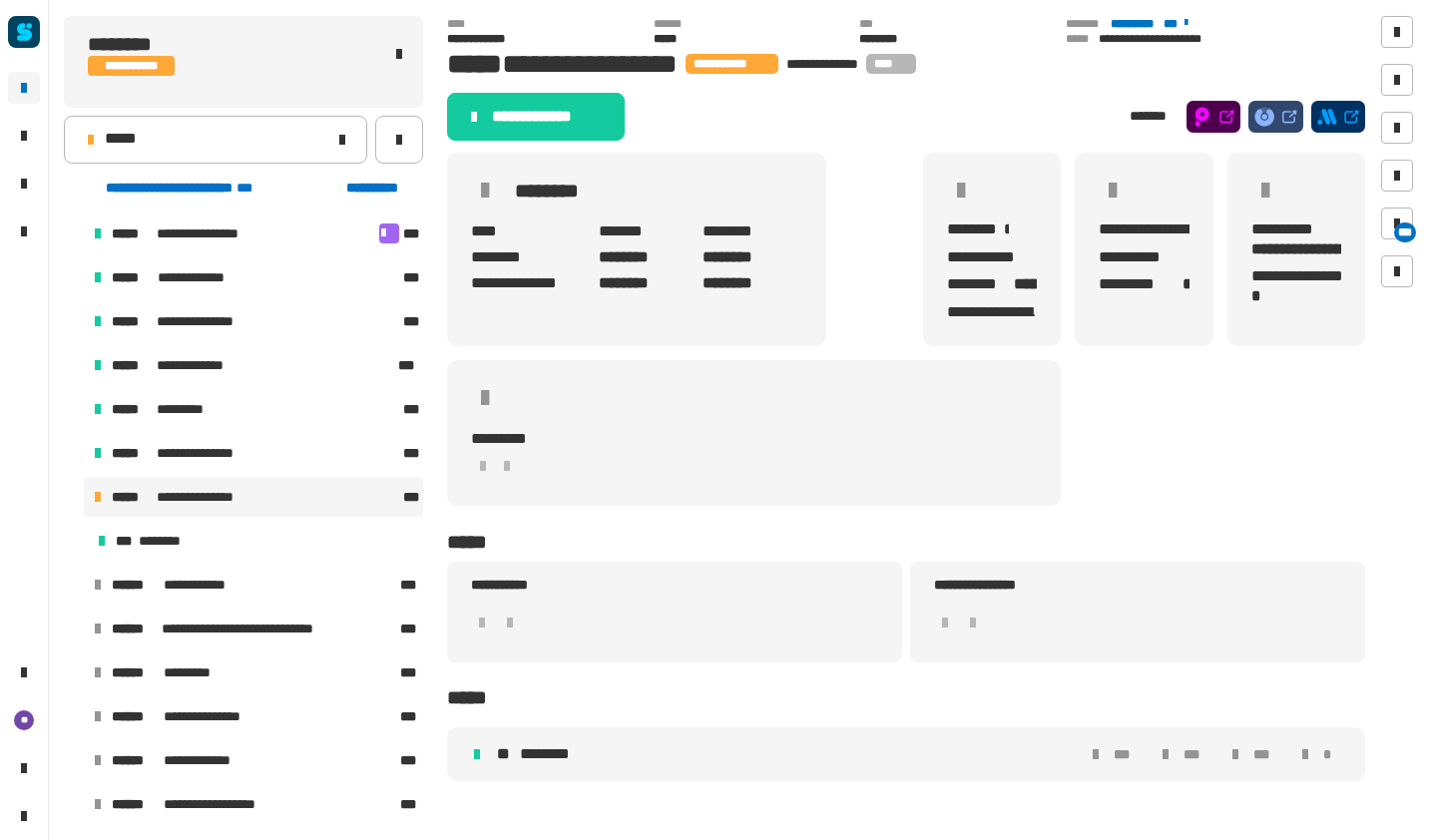 click on "**********" 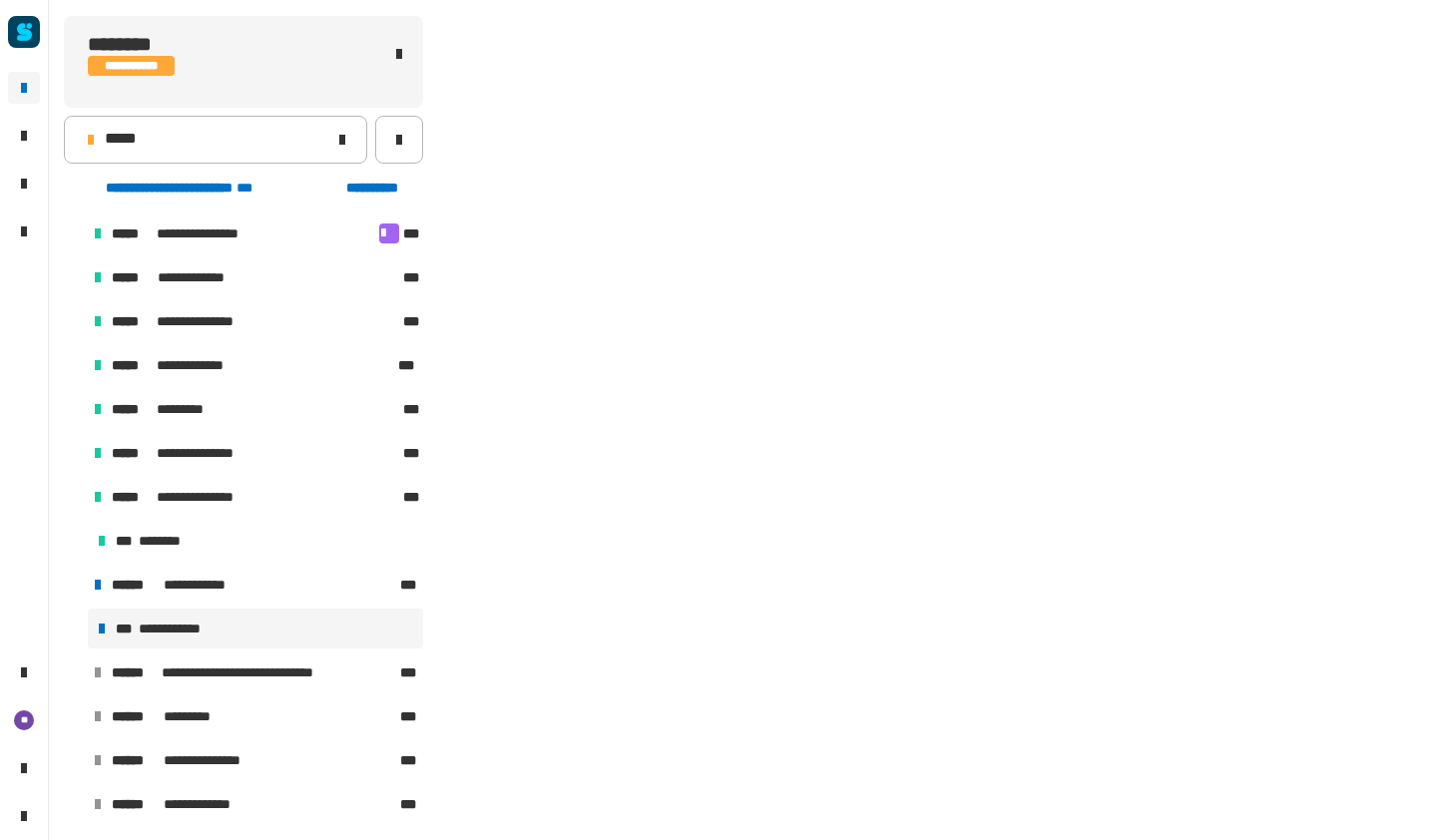 scroll, scrollTop: 130, scrollLeft: 0, axis: vertical 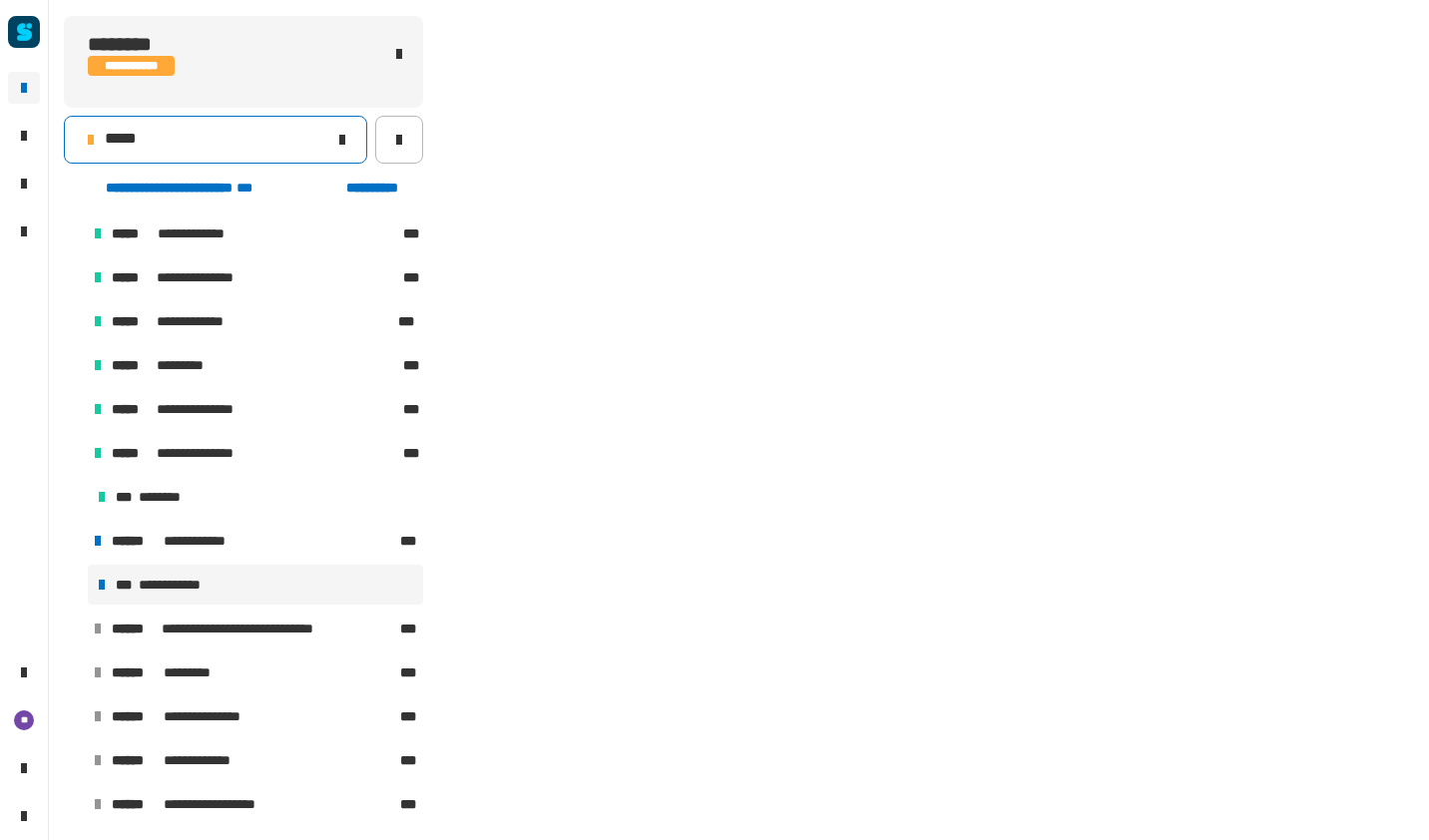 click on "*****" 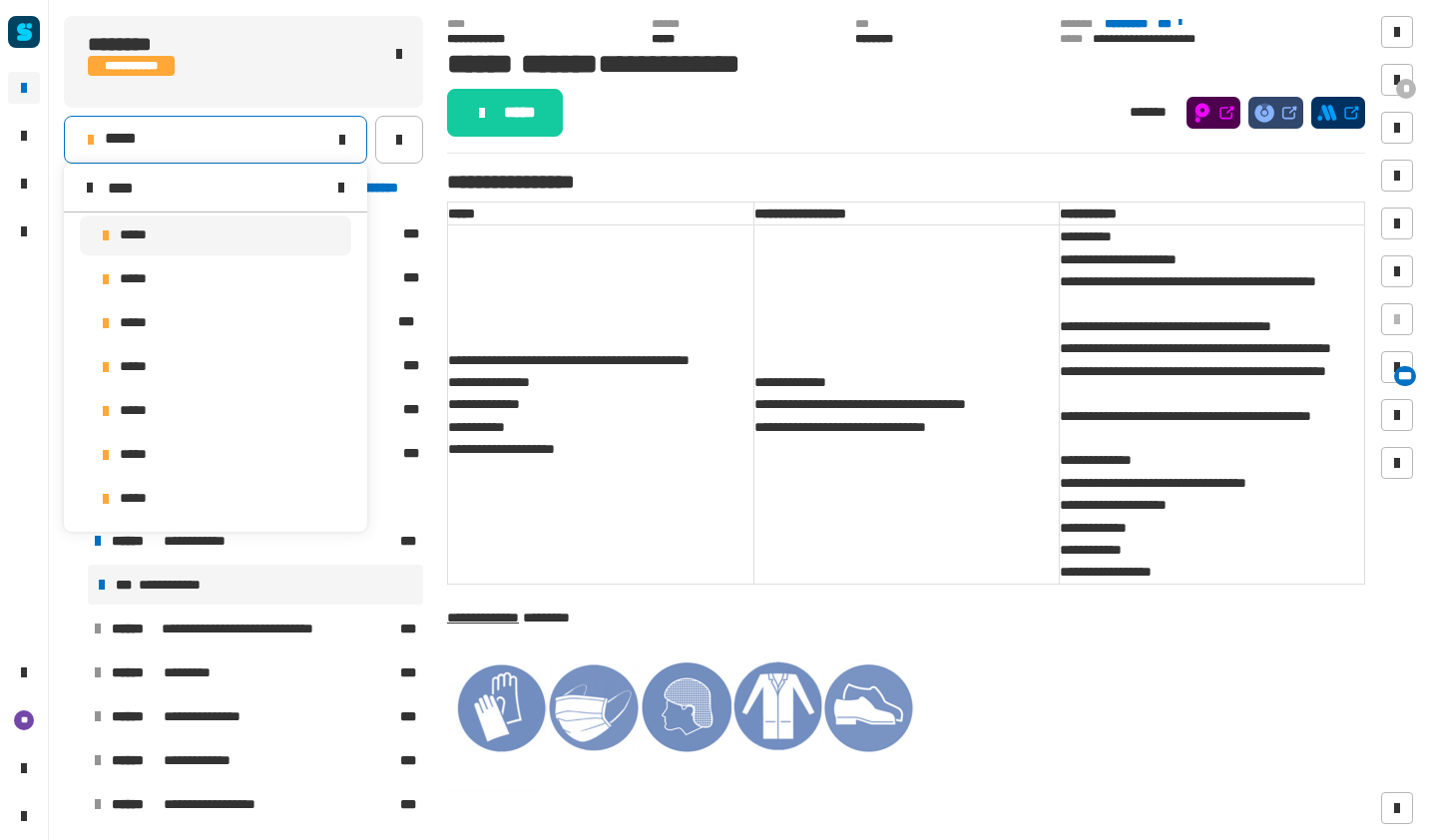 scroll, scrollTop: 0, scrollLeft: 0, axis: both 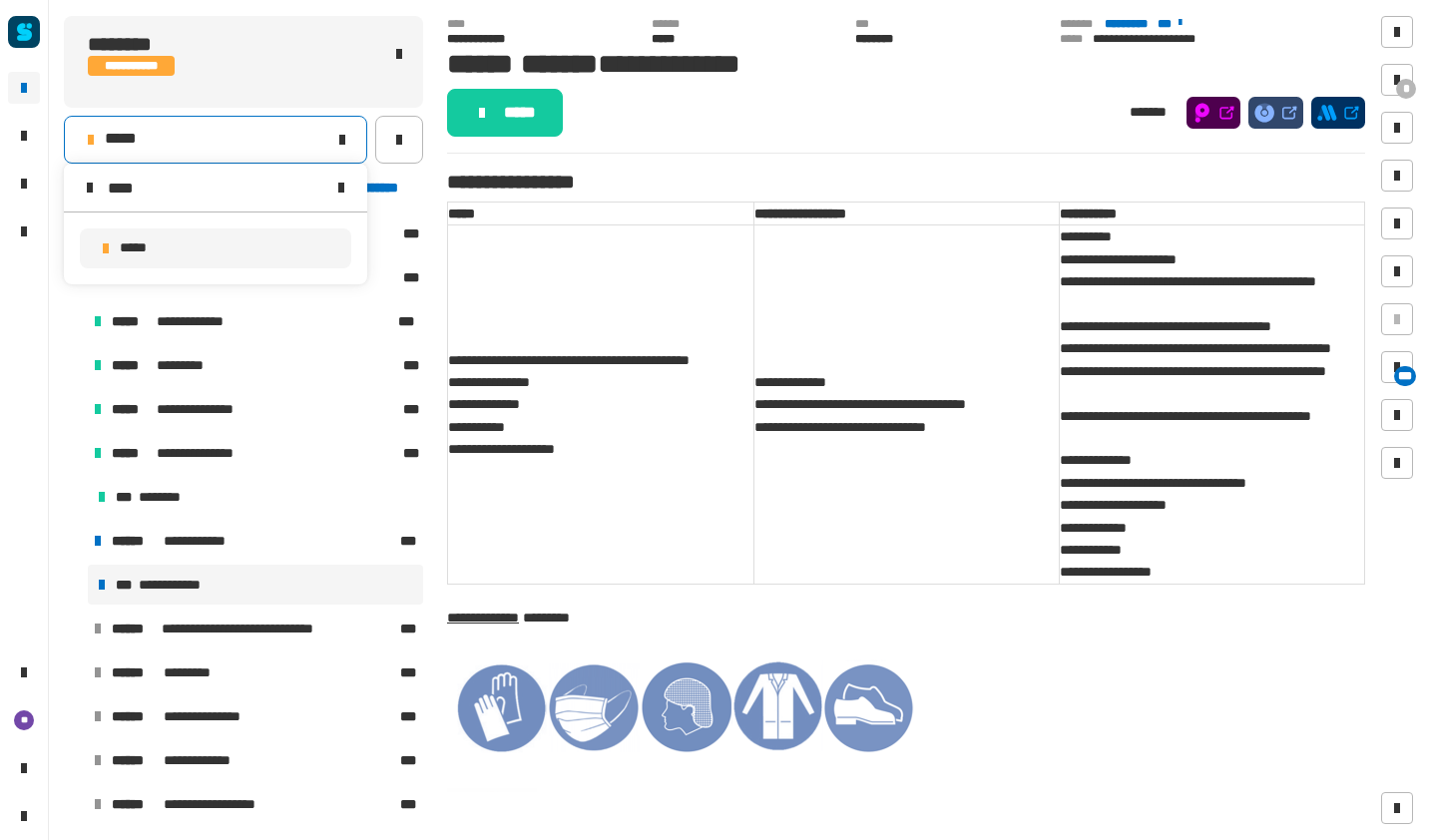 type on "****" 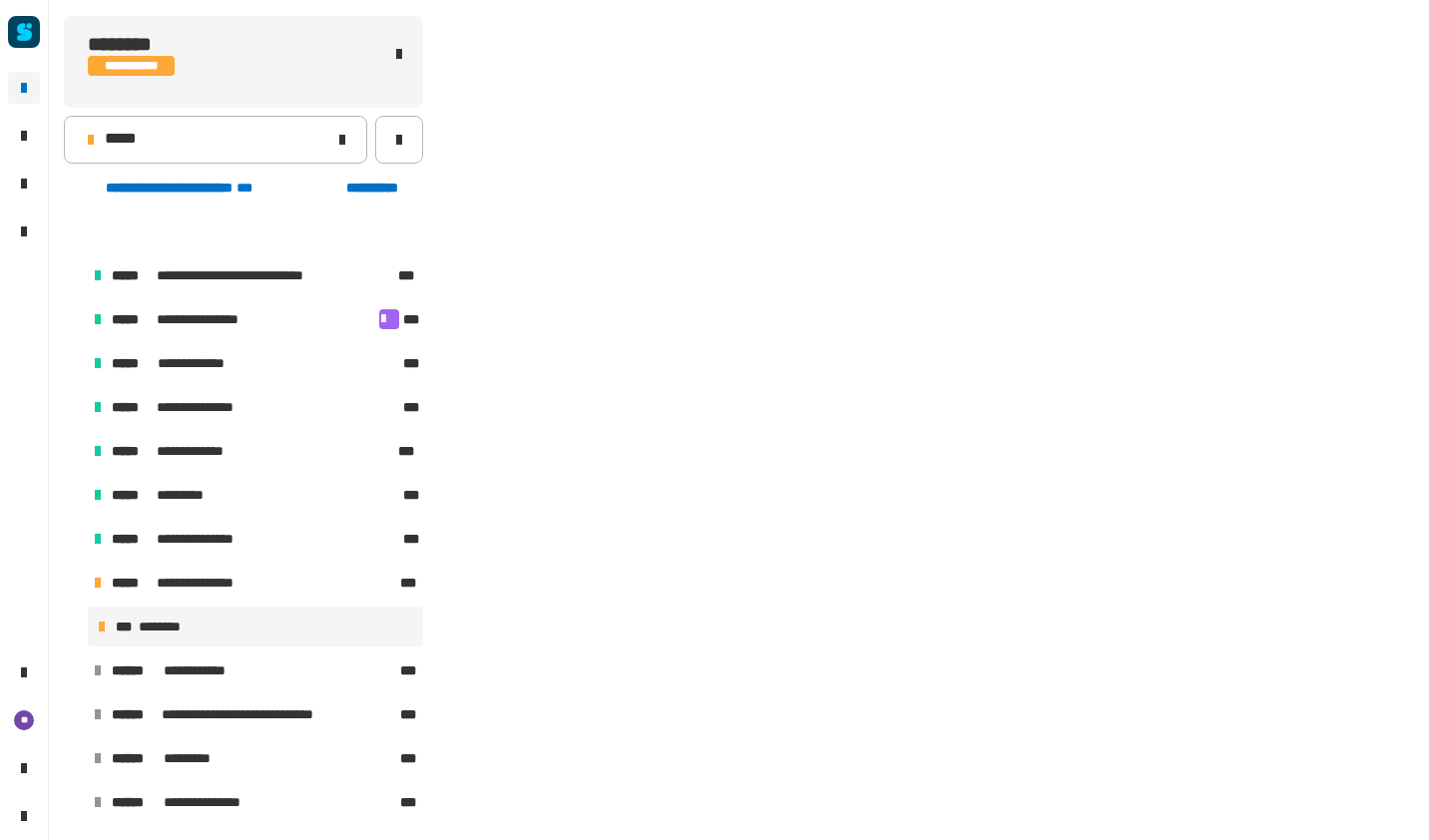 scroll, scrollTop: 74, scrollLeft: 0, axis: vertical 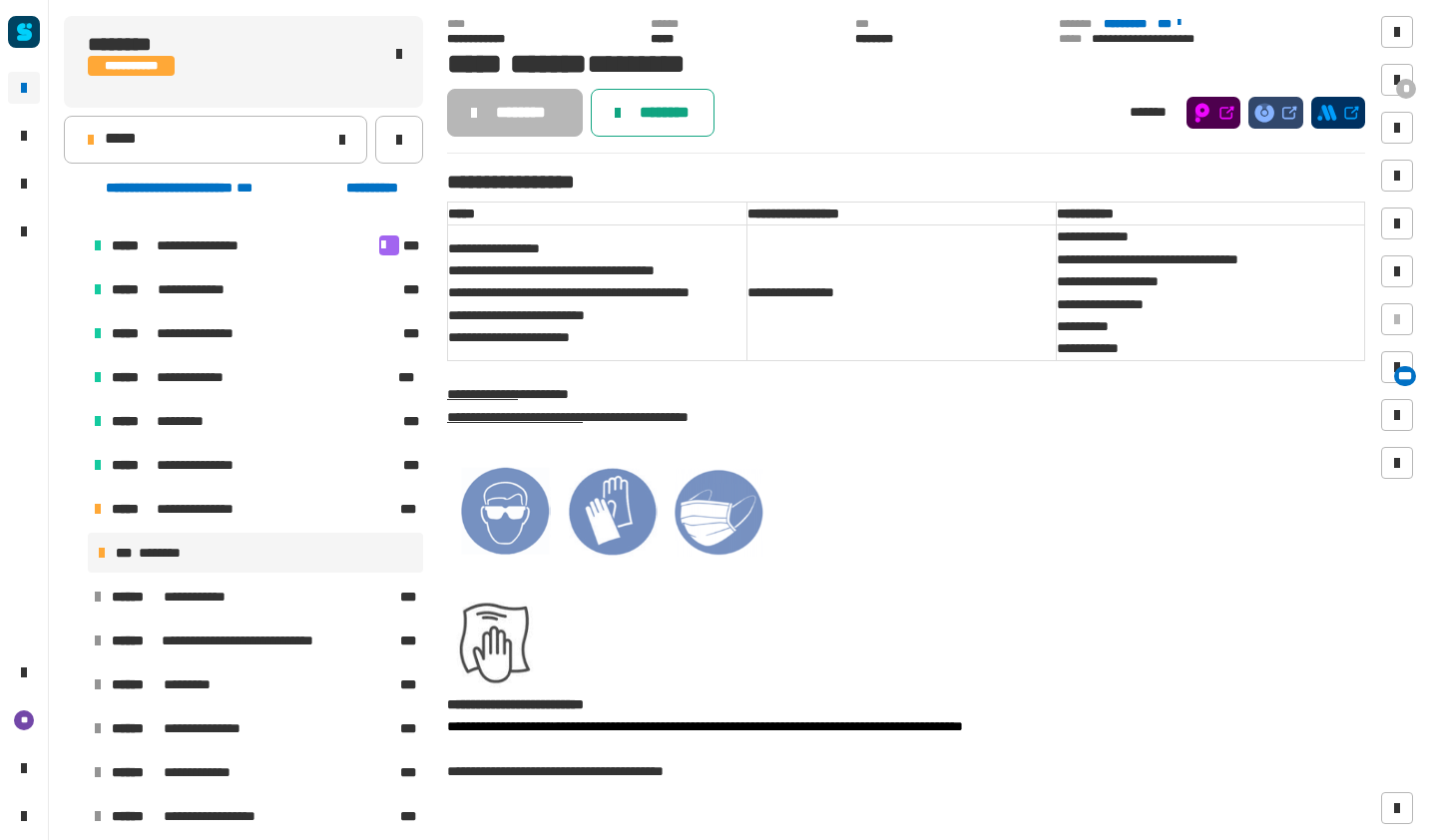 click on "********" 